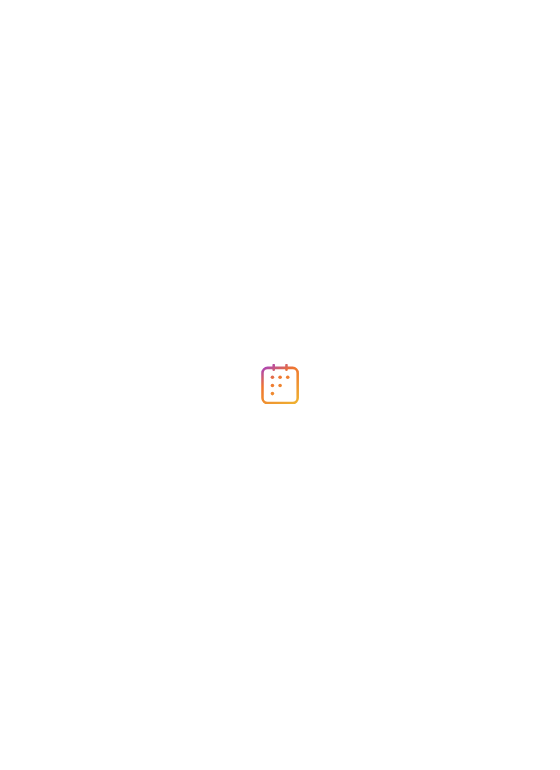 scroll, scrollTop: 0, scrollLeft: 0, axis: both 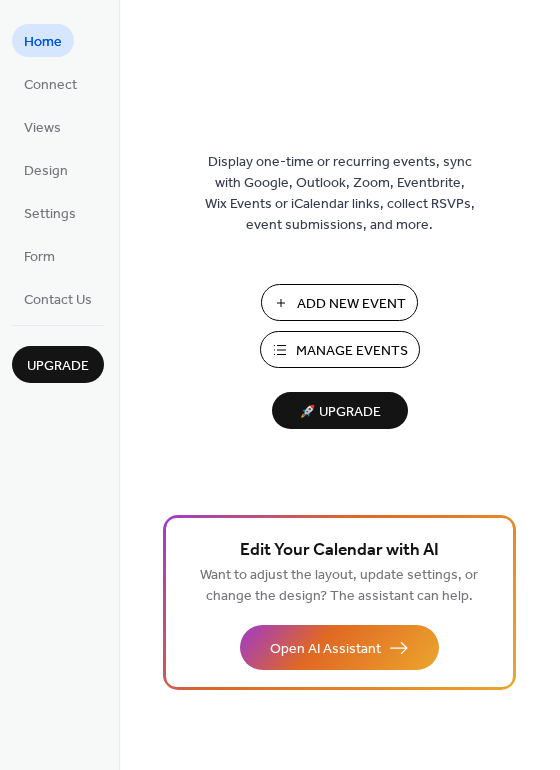 click on "Manage Events" at bounding box center [352, 351] 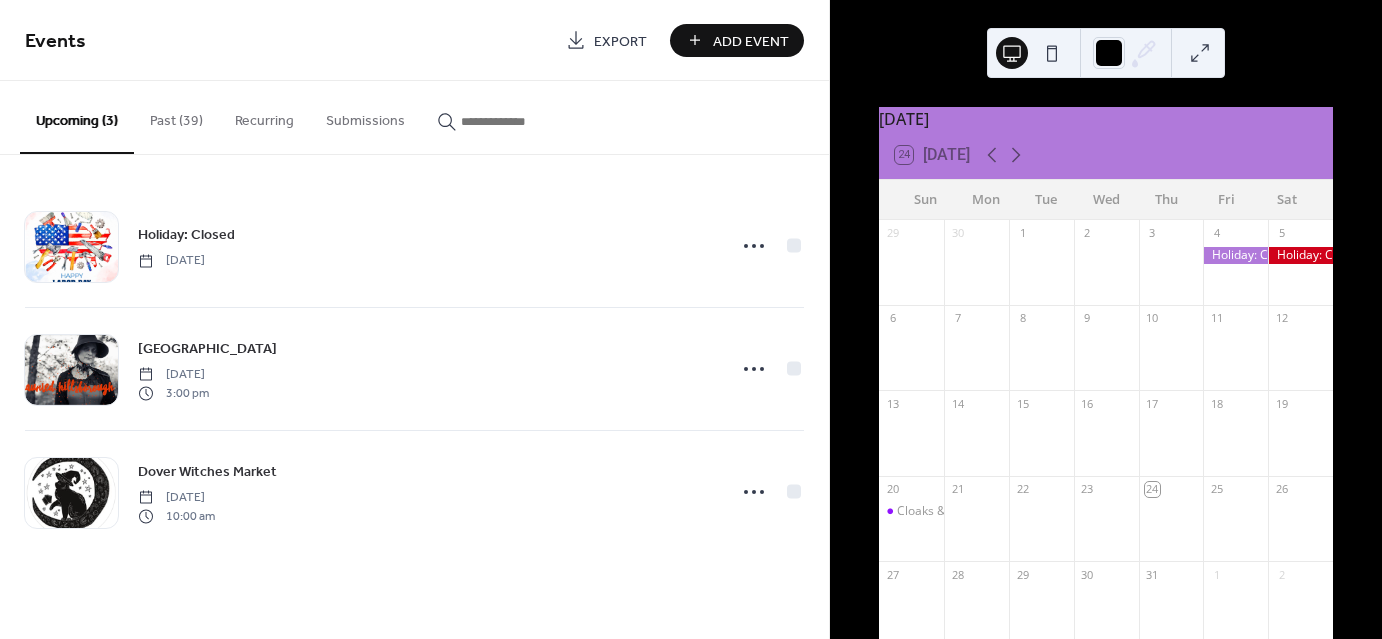 scroll, scrollTop: 0, scrollLeft: 0, axis: both 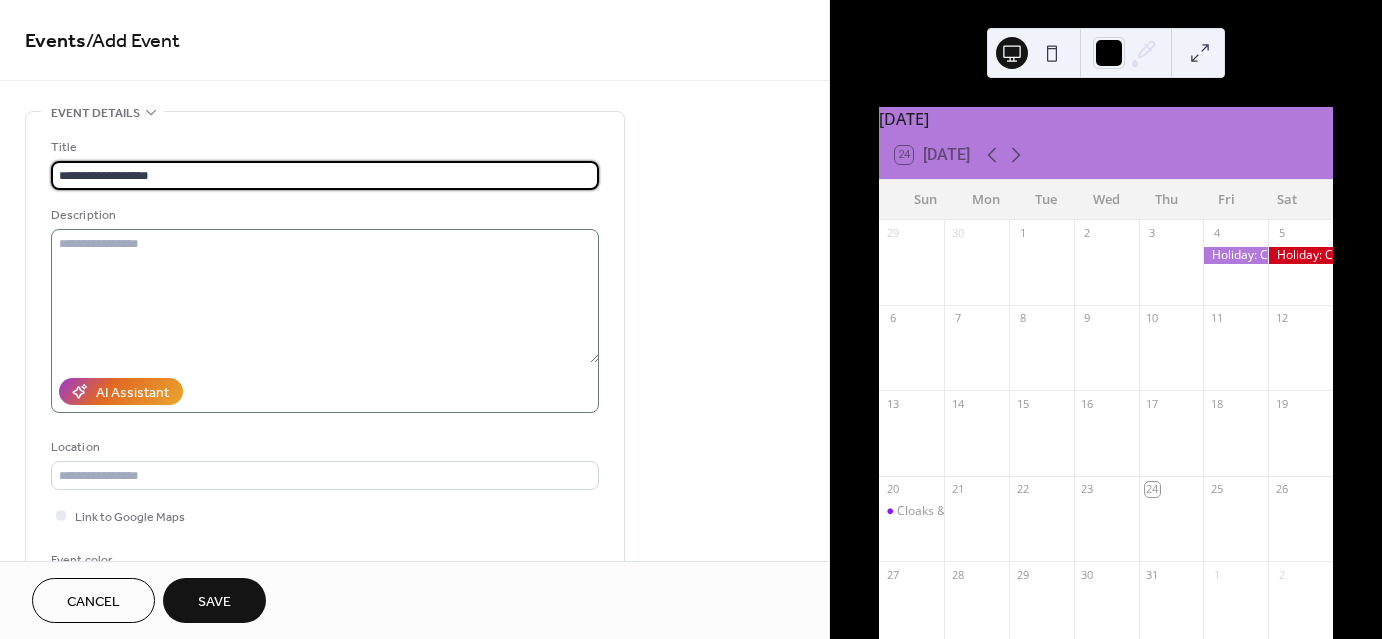 type on "**********" 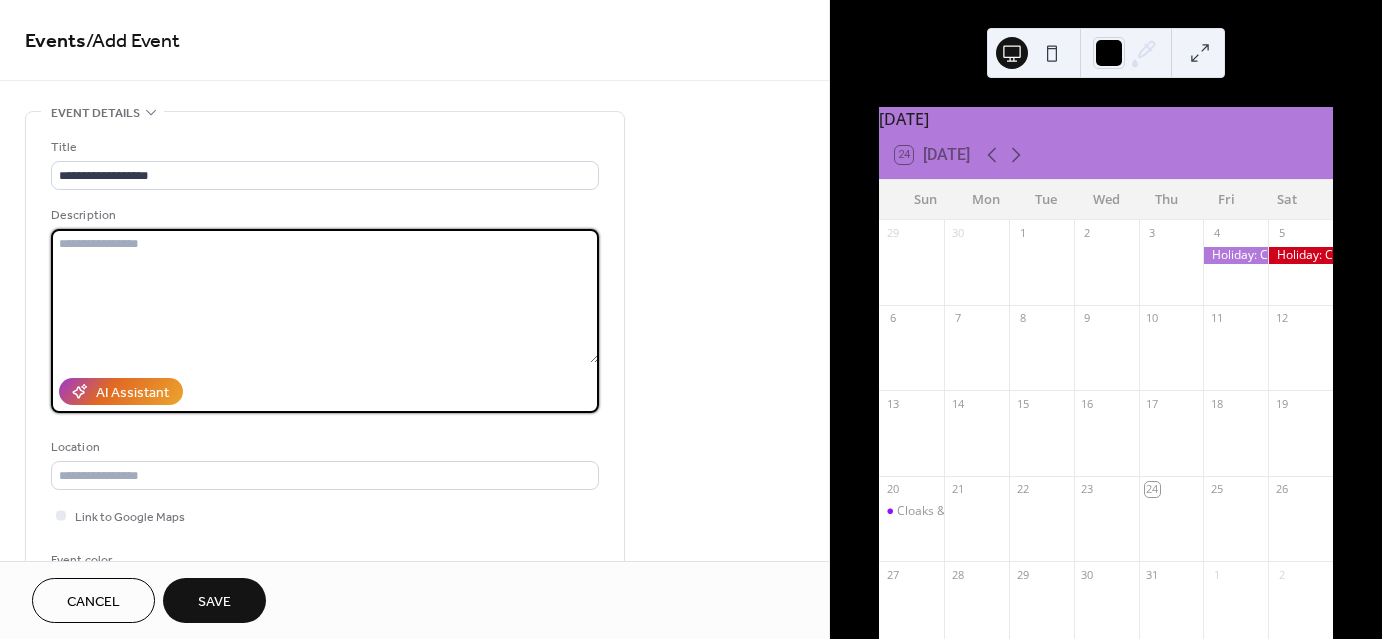 click at bounding box center (325, 296) 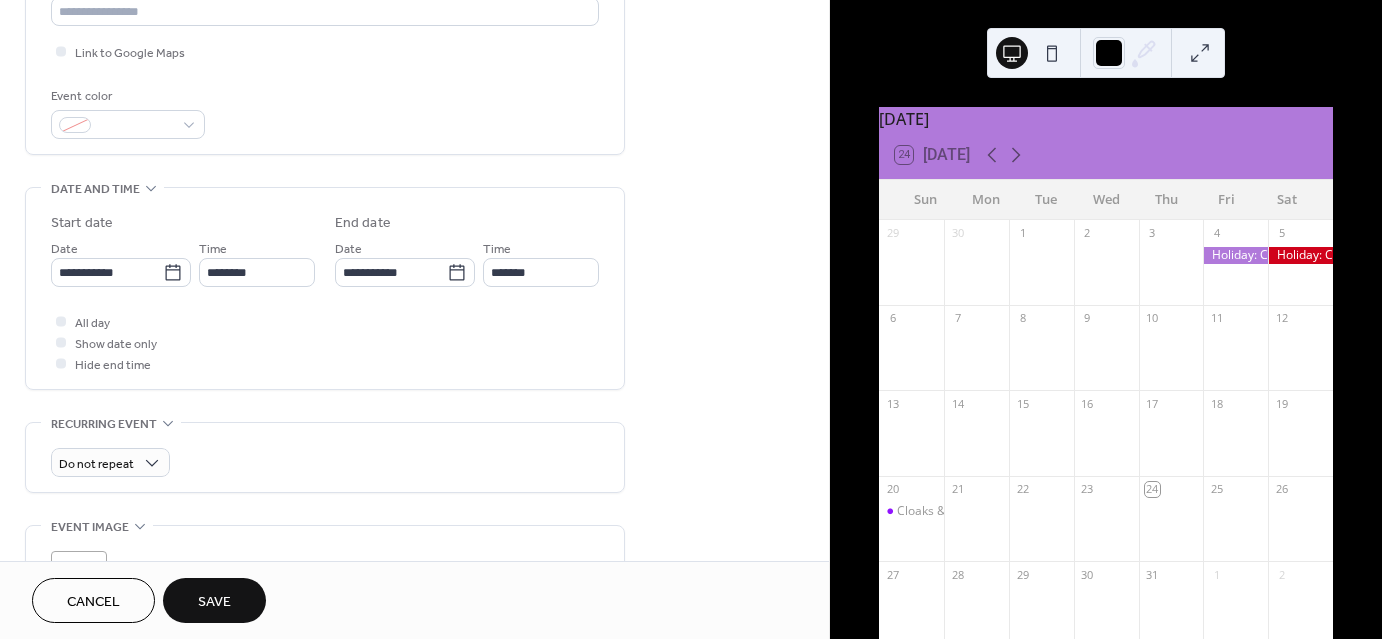 scroll, scrollTop: 500, scrollLeft: 0, axis: vertical 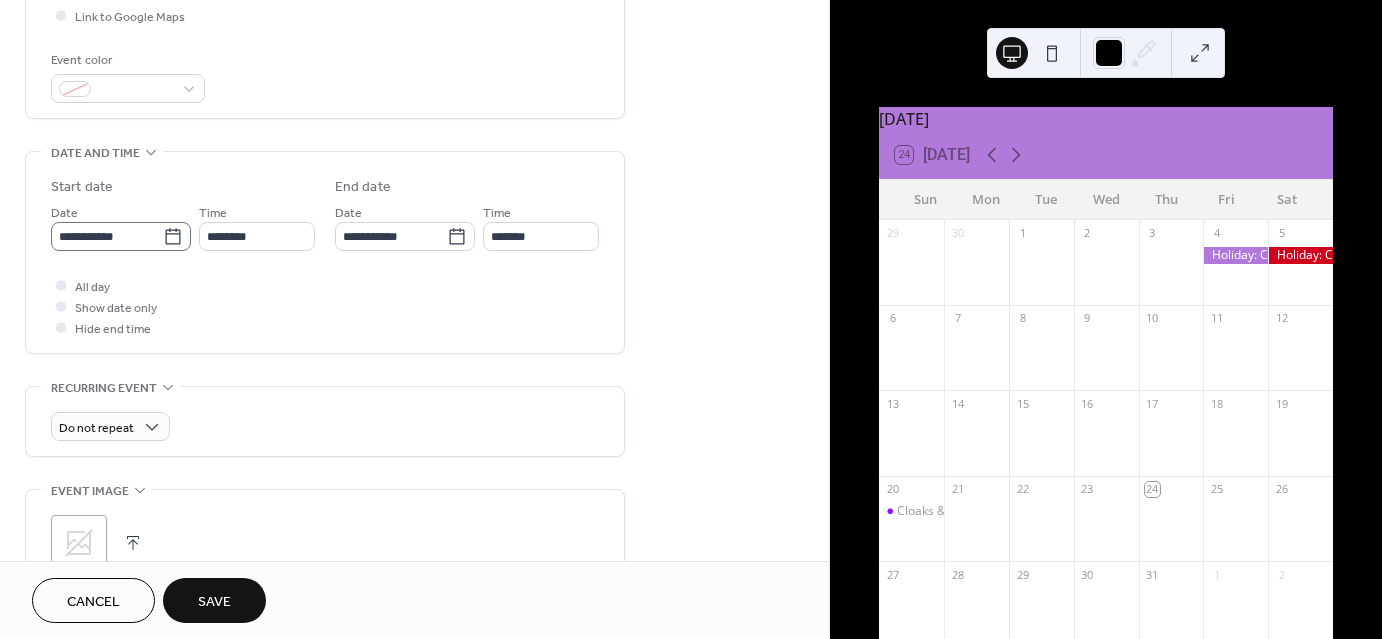 type on "**********" 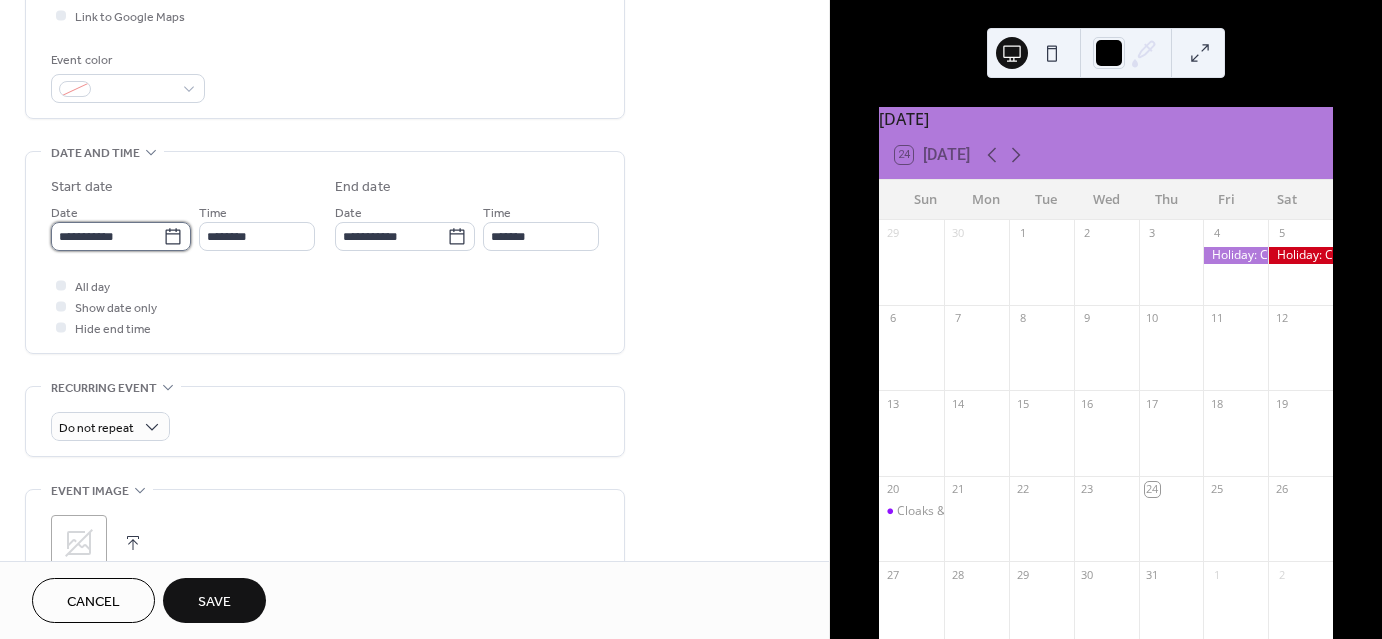 click on "**********" at bounding box center (107, 236) 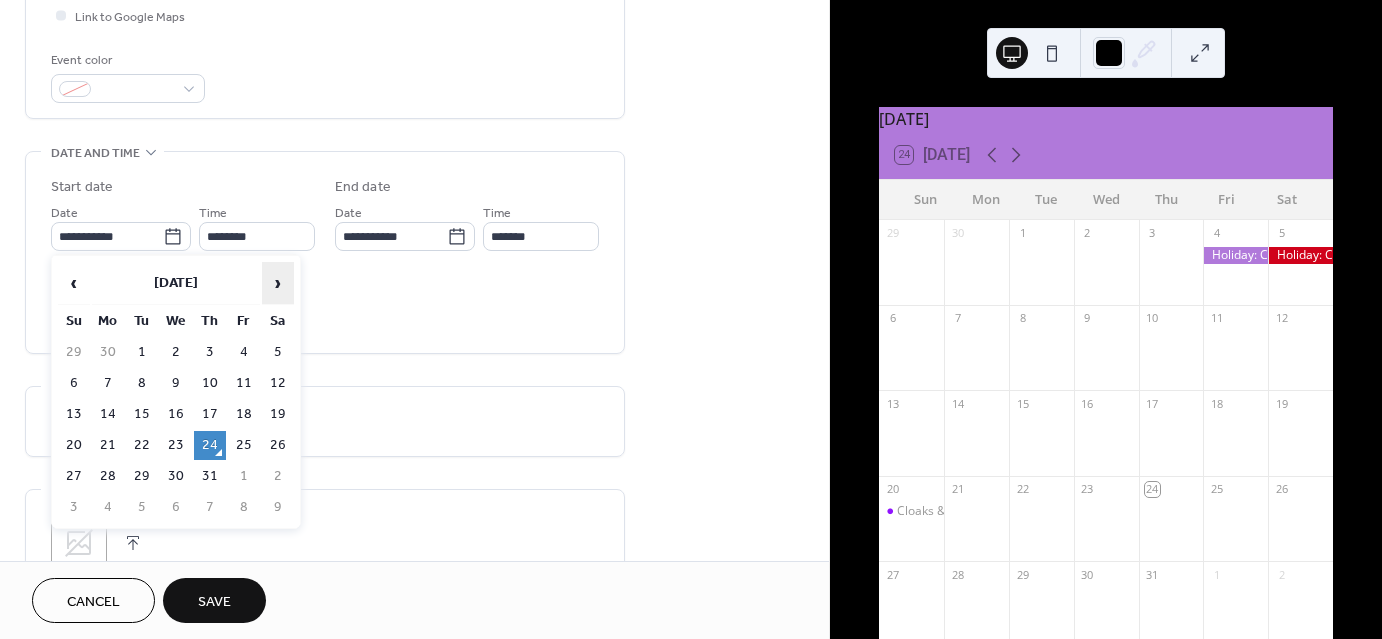 click on "›" at bounding box center (278, 283) 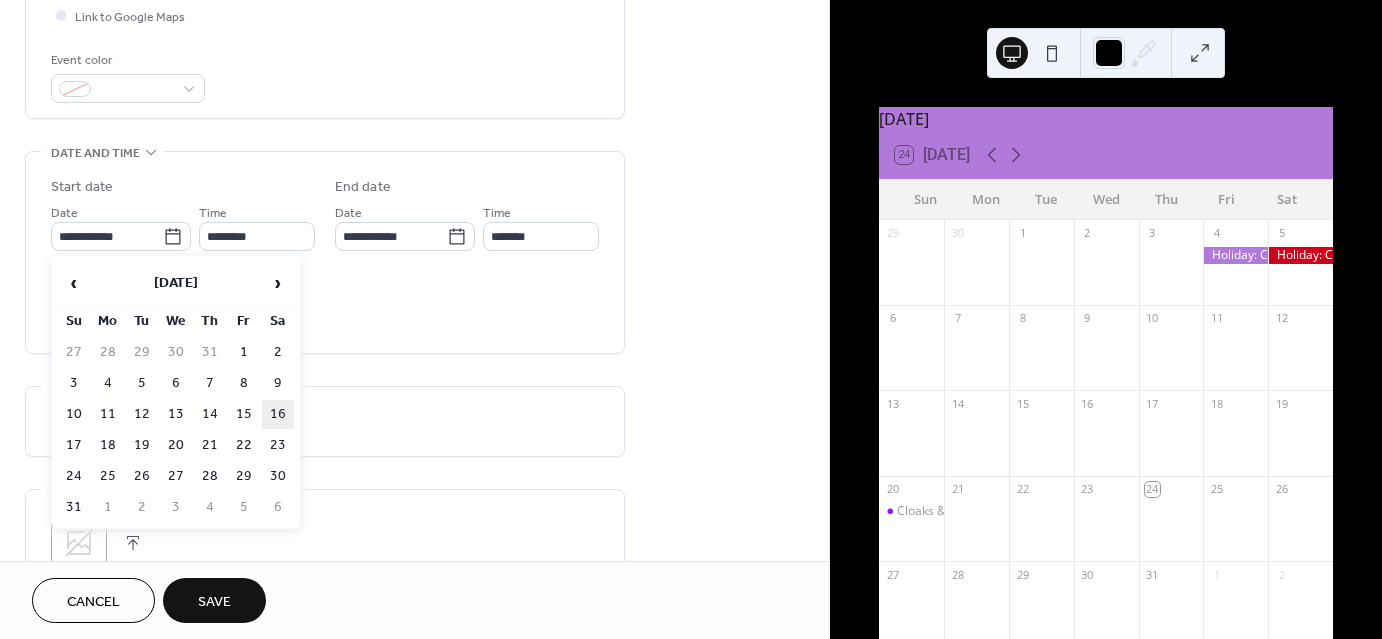 click on "16" at bounding box center [278, 414] 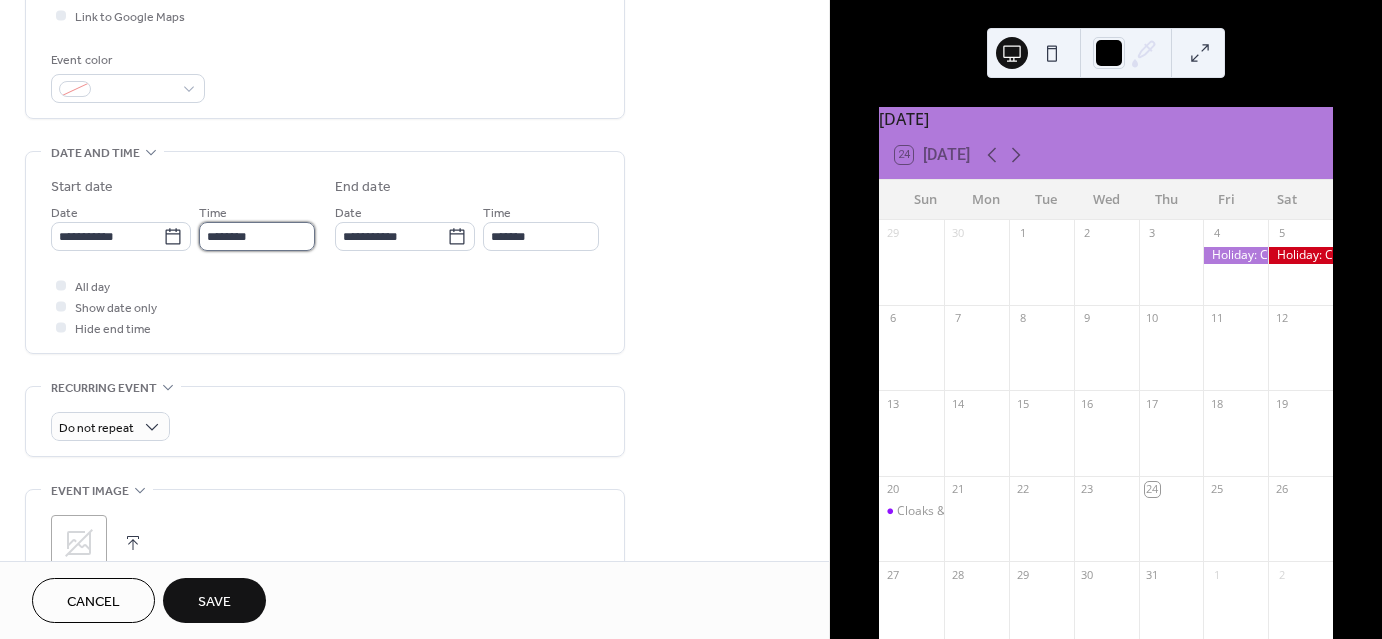 click on "********" at bounding box center [257, 236] 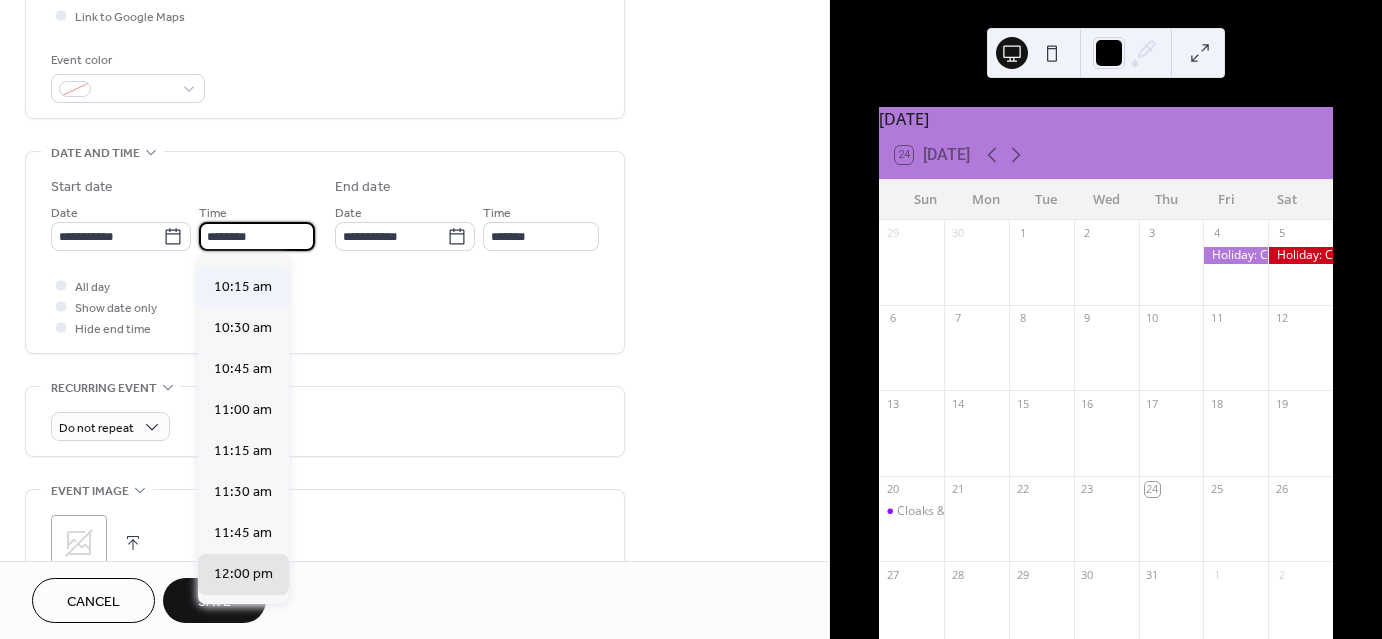scroll, scrollTop: 1668, scrollLeft: 0, axis: vertical 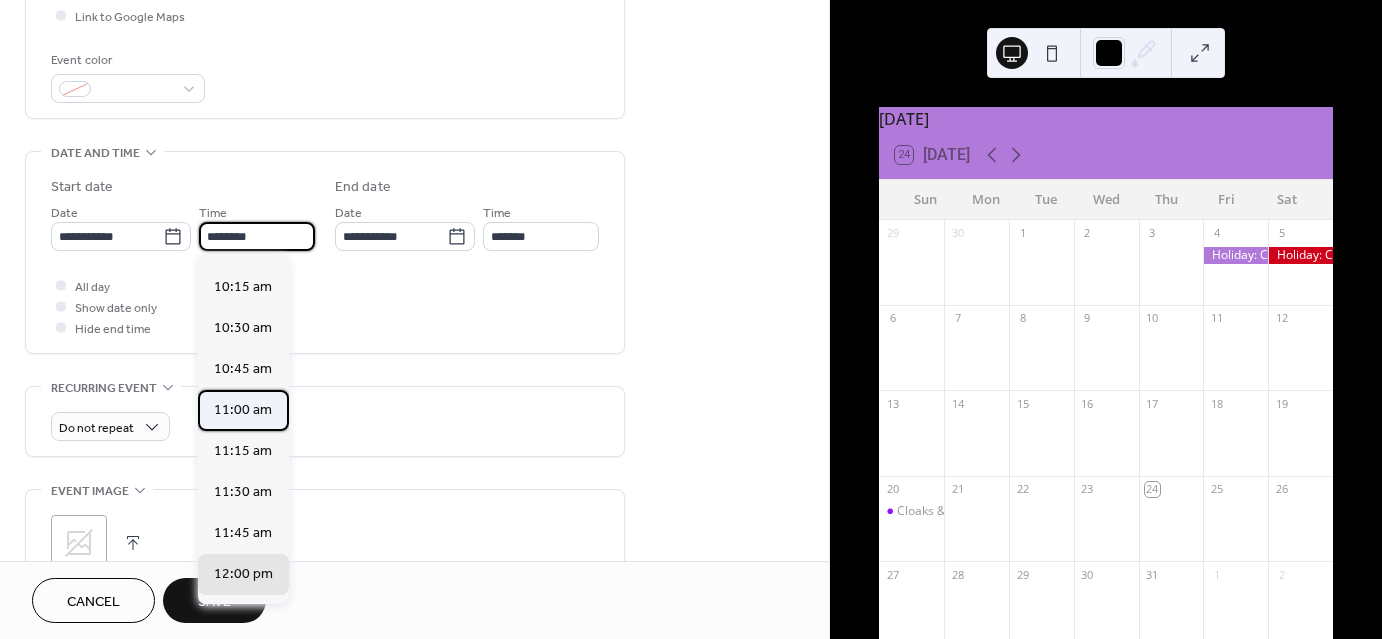 click on "11:00 am" at bounding box center (243, 410) 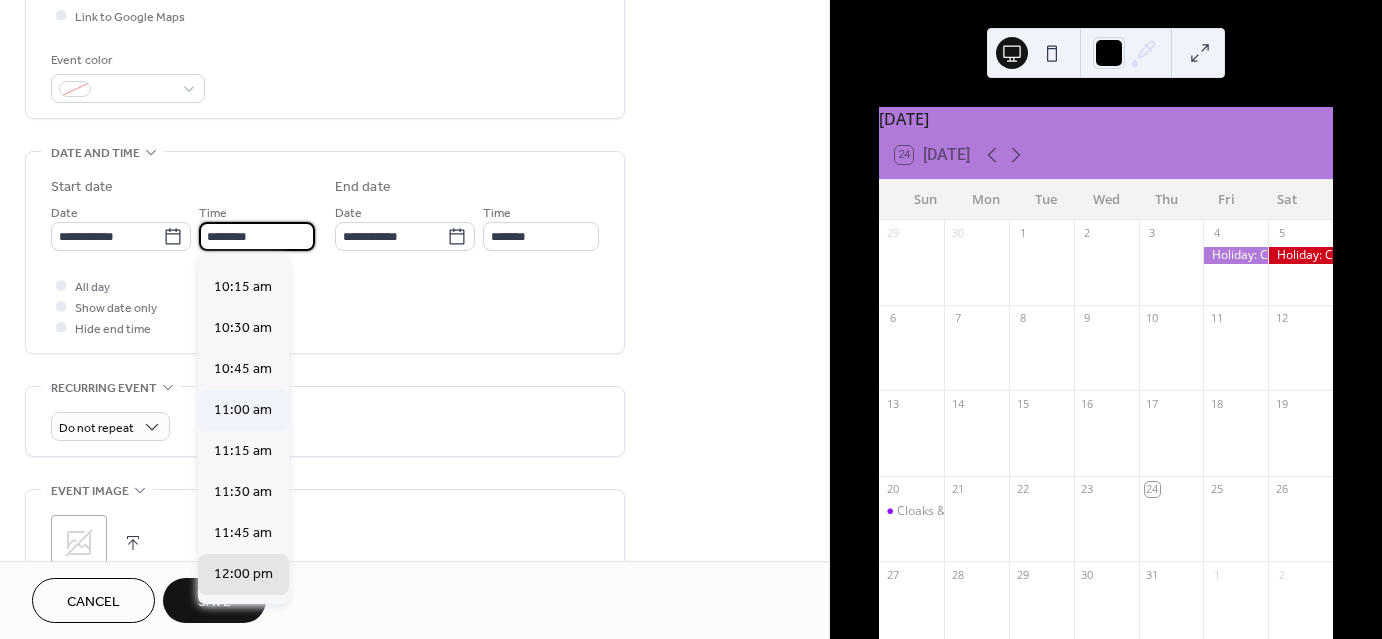 type on "********" 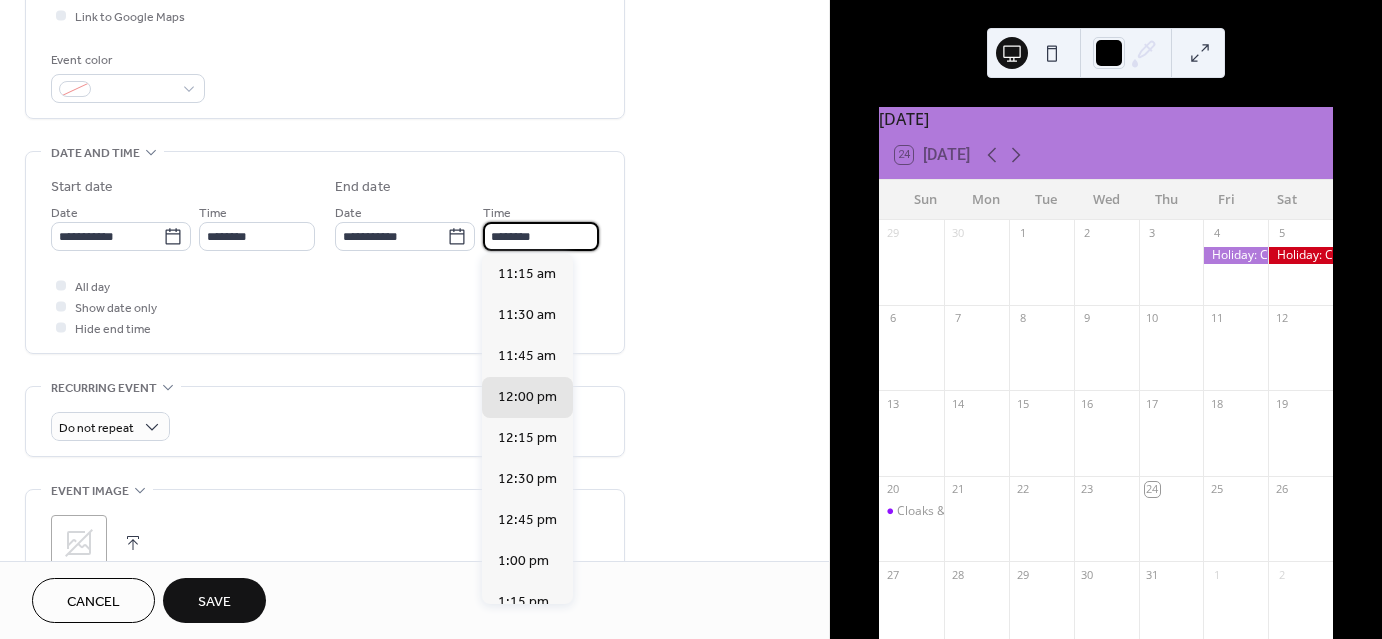 click on "********" at bounding box center (541, 236) 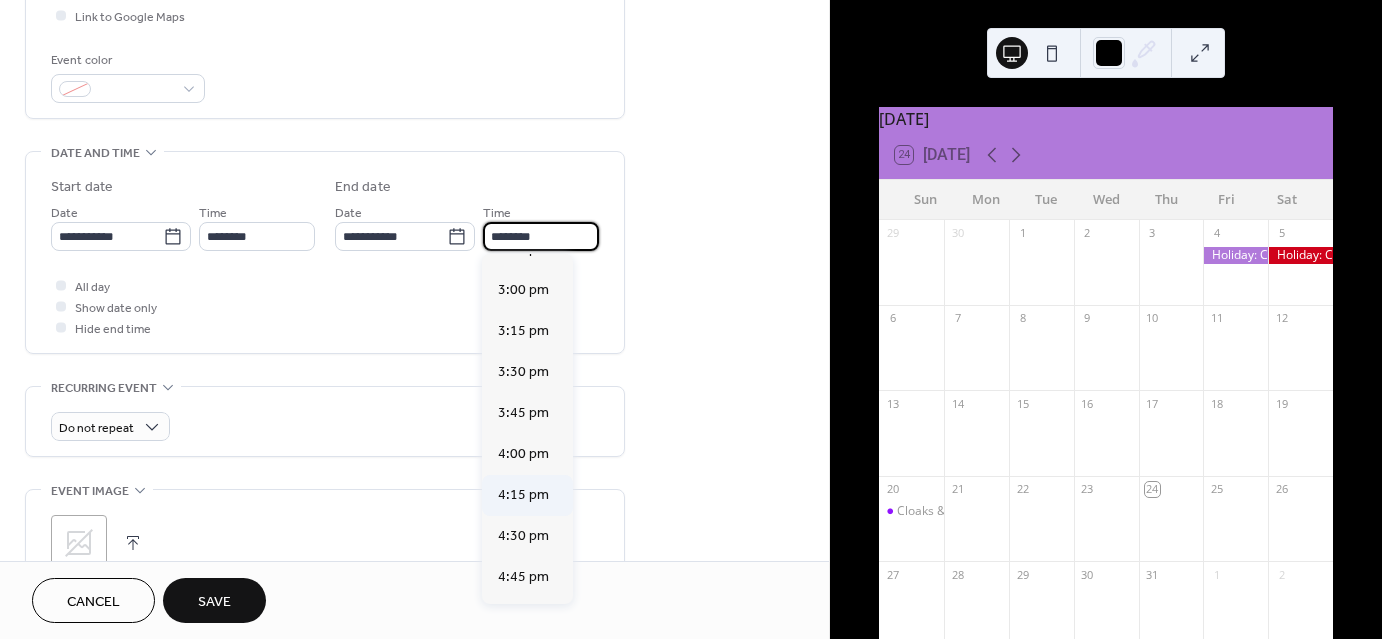 scroll, scrollTop: 600, scrollLeft: 0, axis: vertical 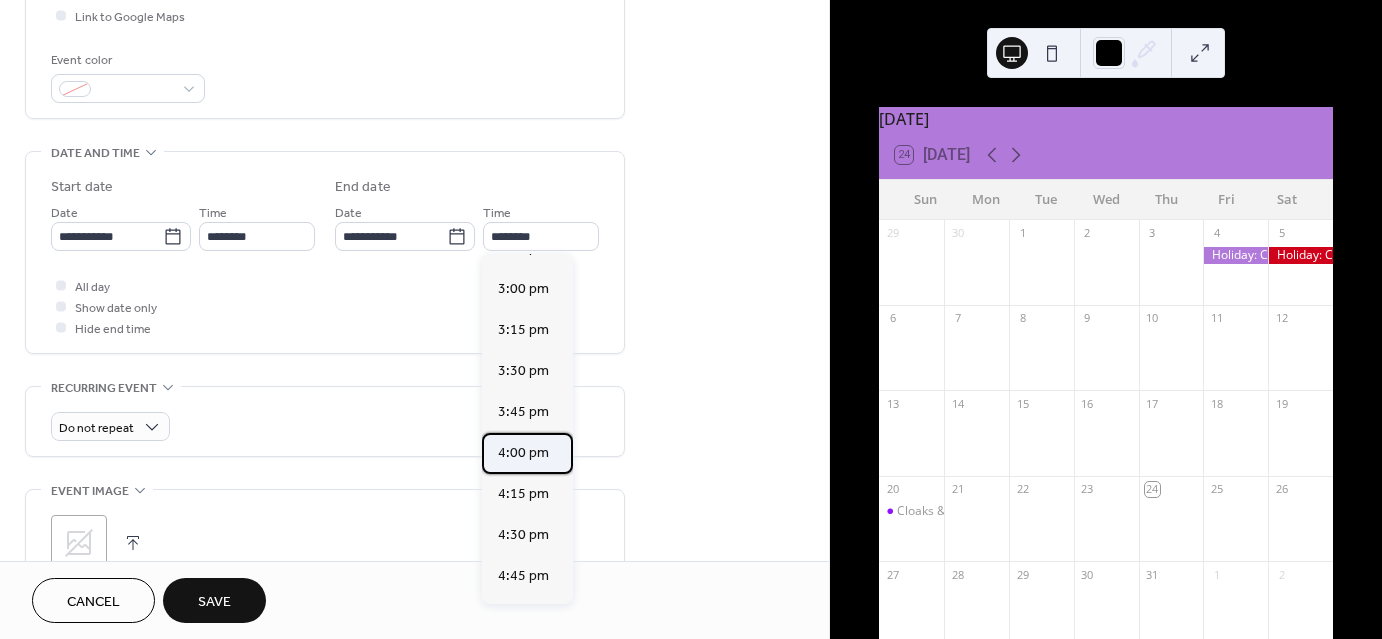 click on "4:00 pm" at bounding box center [523, 453] 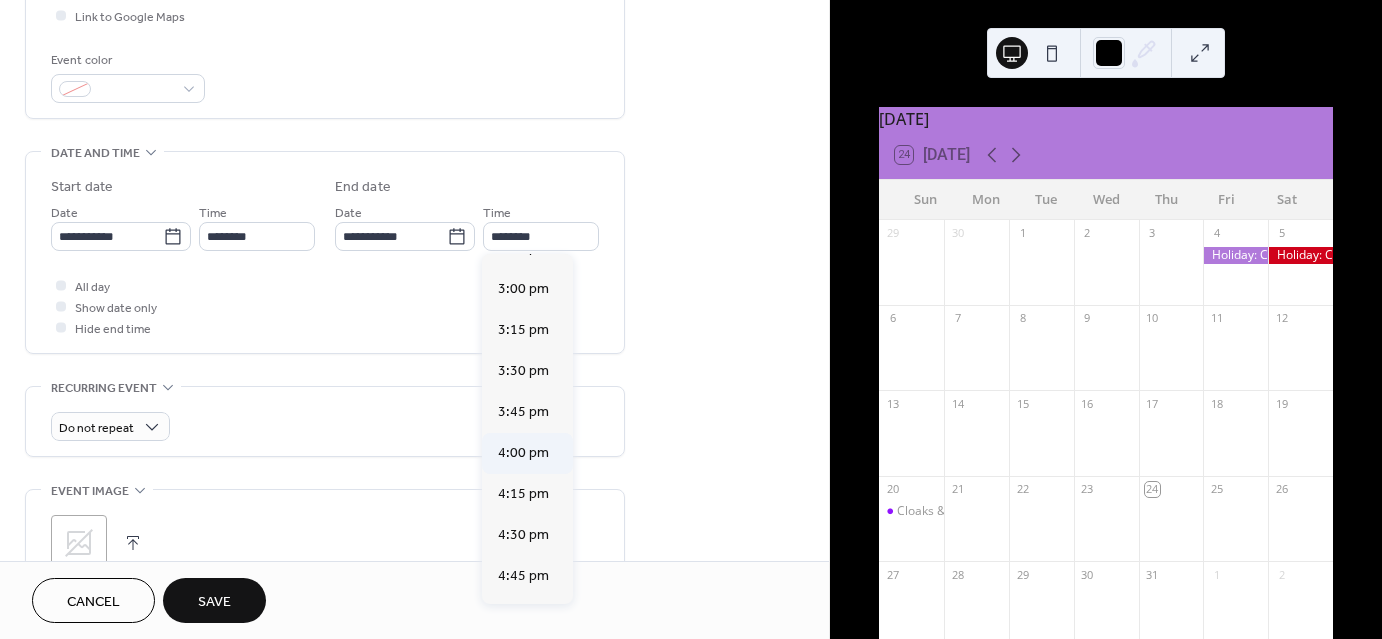 type on "*******" 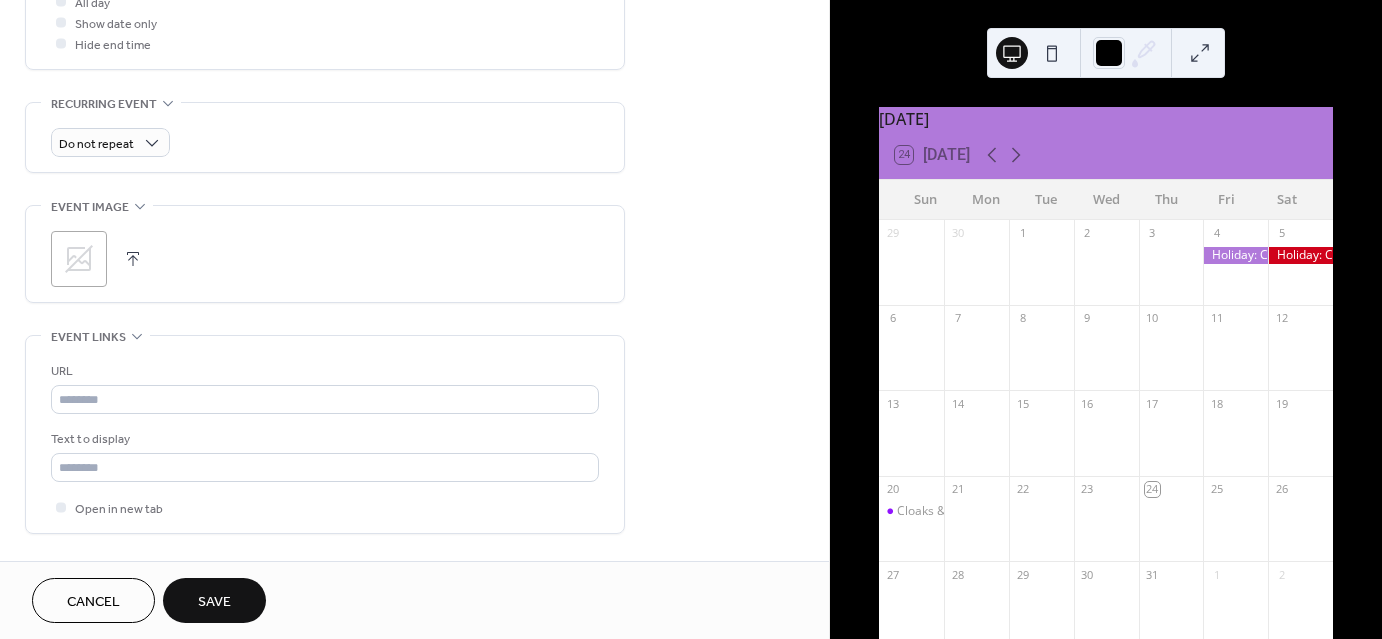 scroll, scrollTop: 800, scrollLeft: 0, axis: vertical 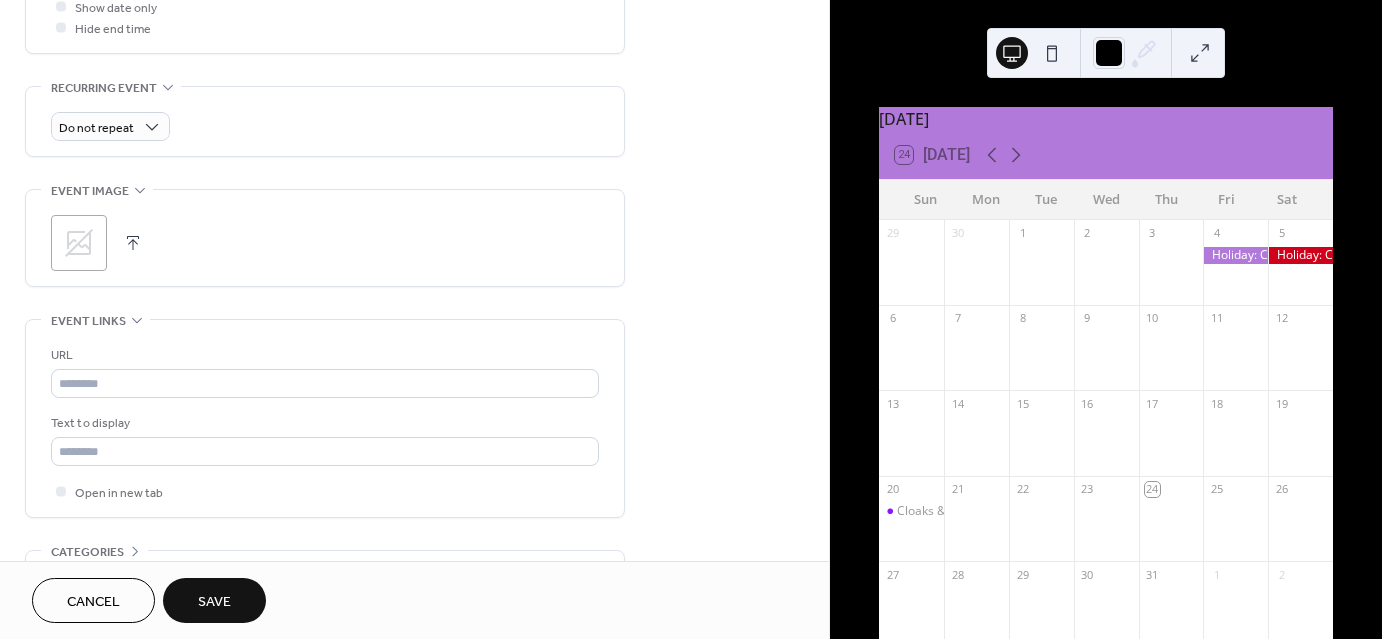 click on "Save" at bounding box center [214, 602] 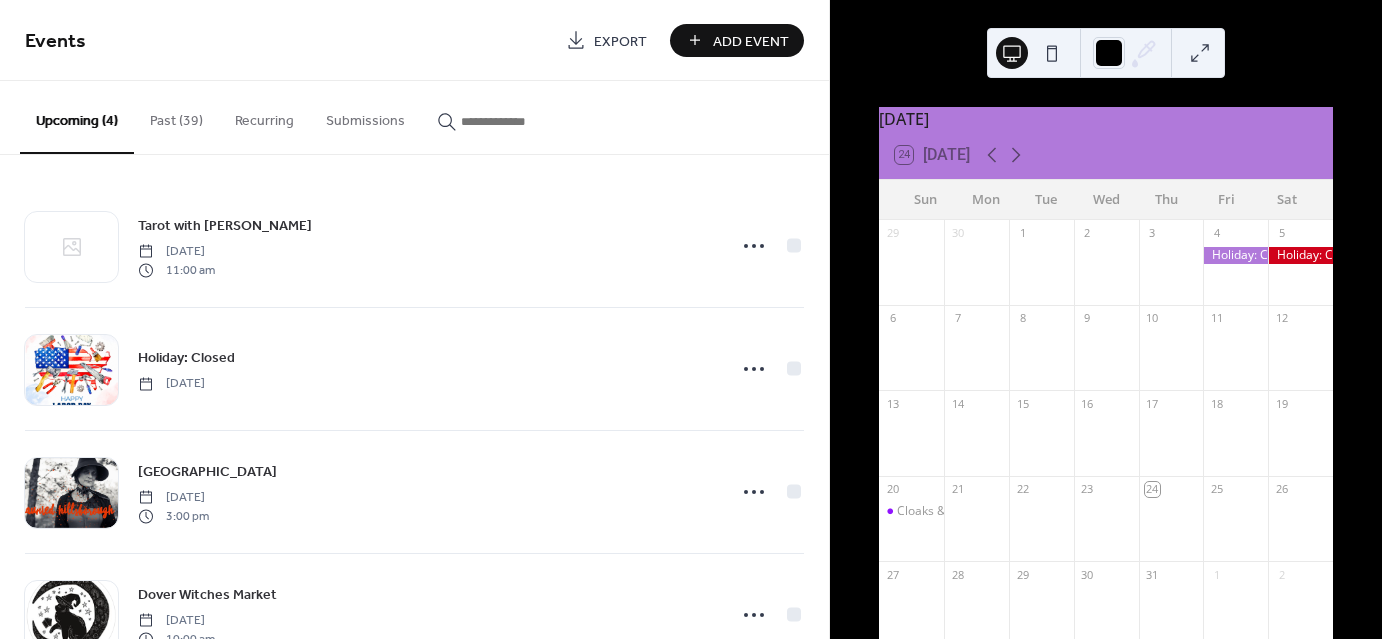 click on "Add Event" at bounding box center [737, 40] 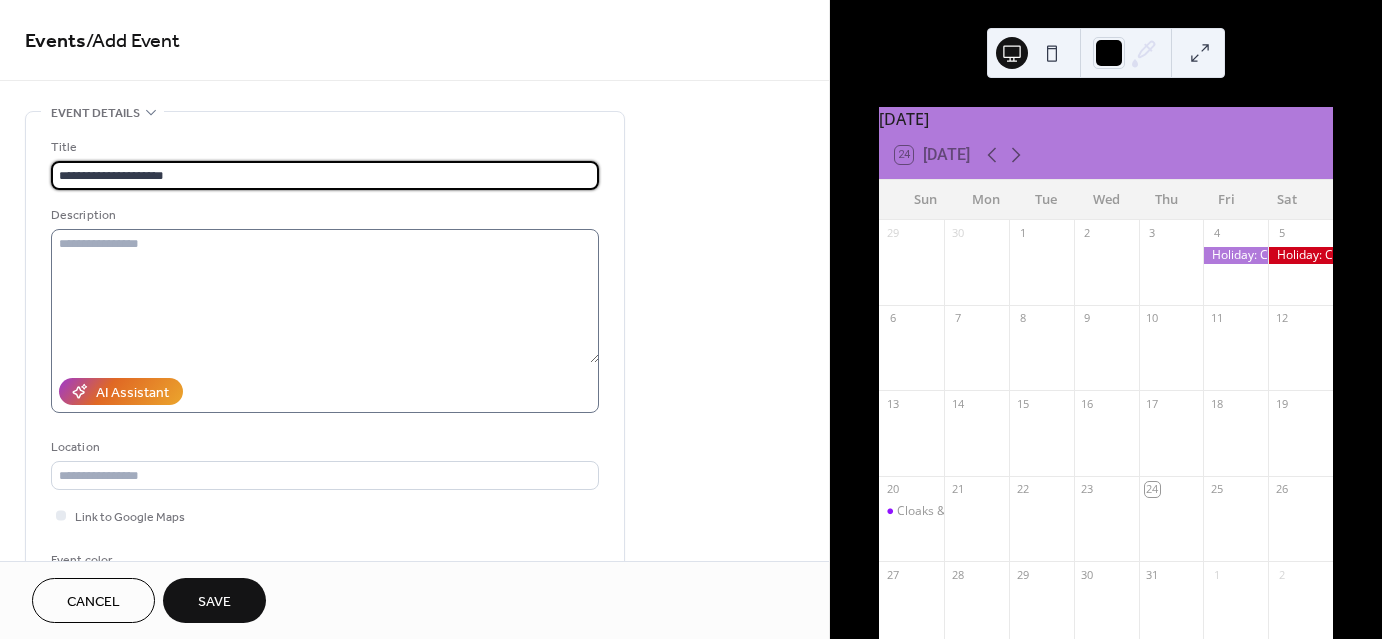 type on "**********" 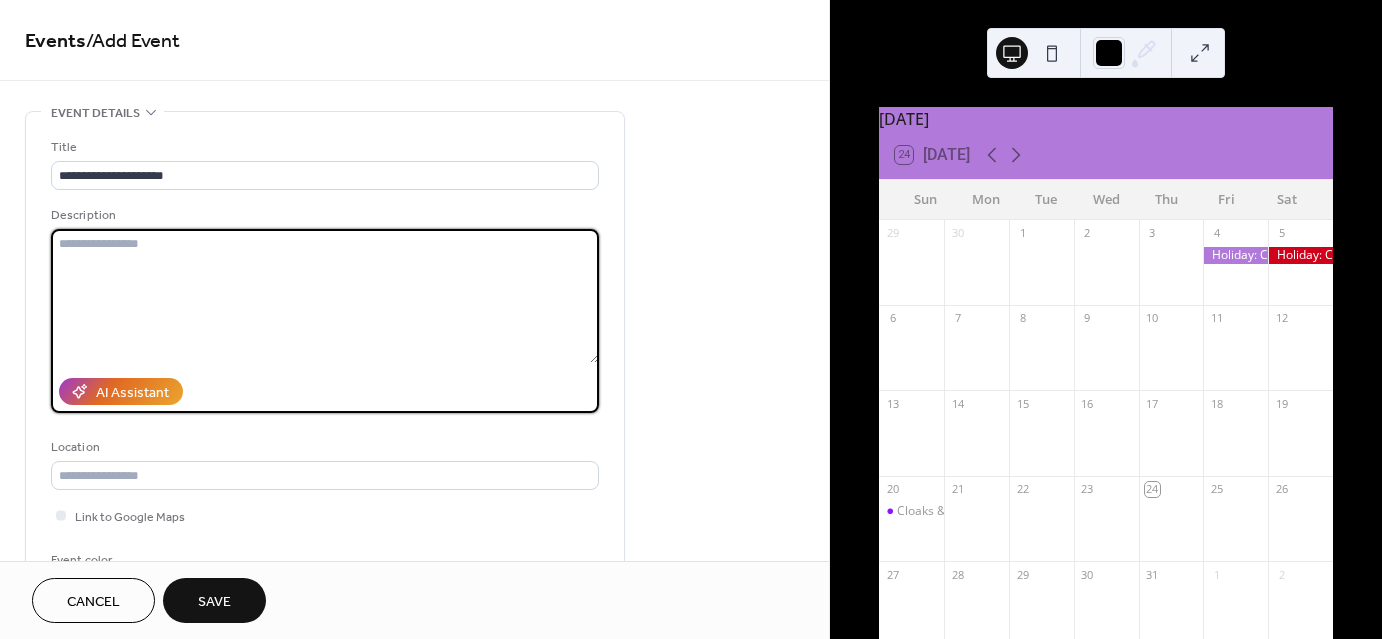 click at bounding box center (325, 296) 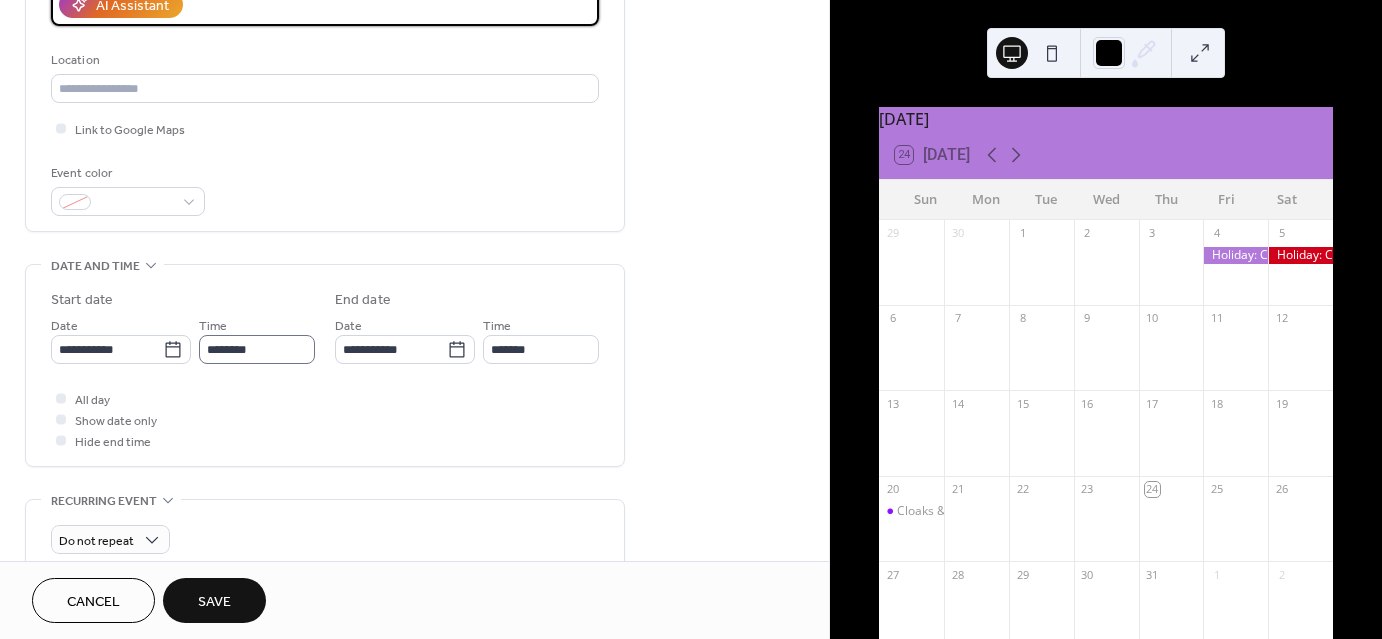 scroll, scrollTop: 400, scrollLeft: 0, axis: vertical 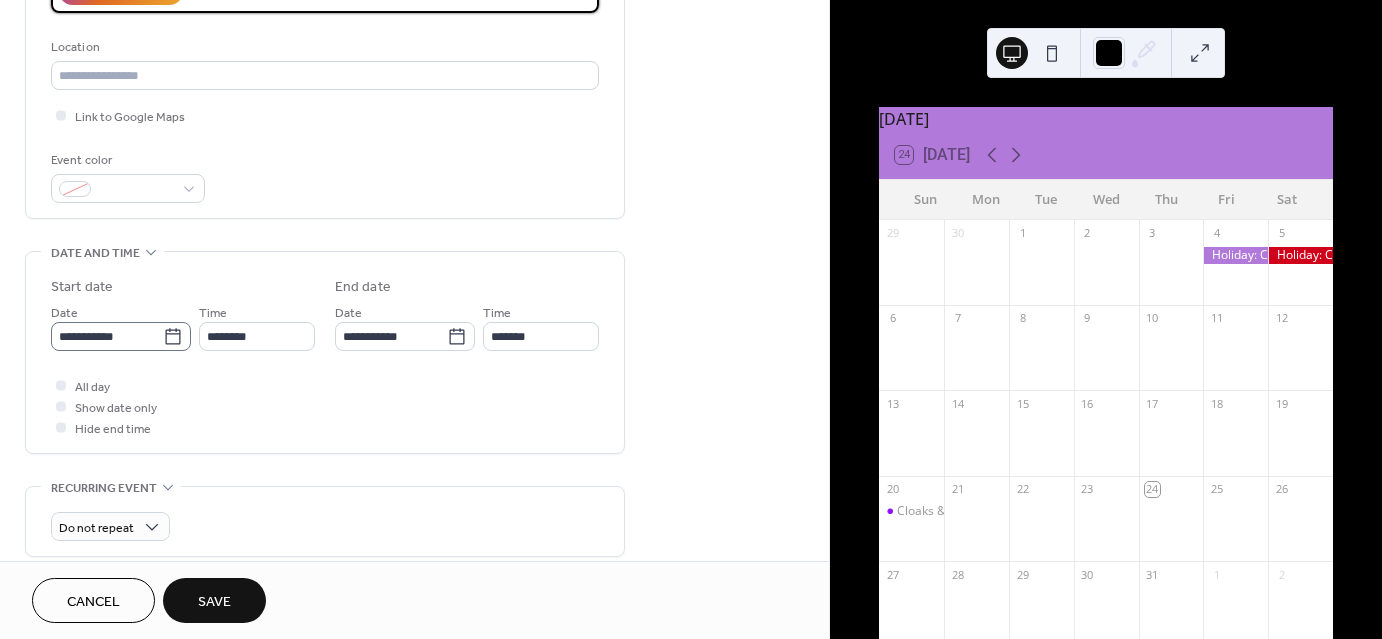 type on "**********" 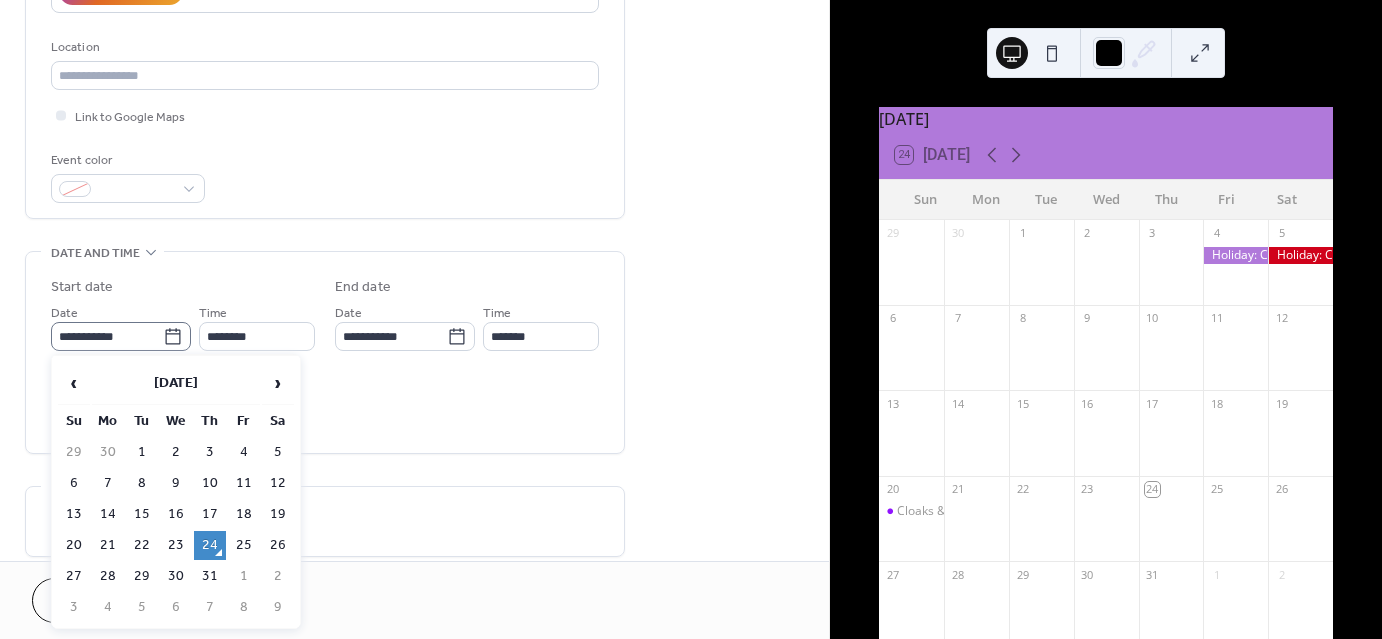 click 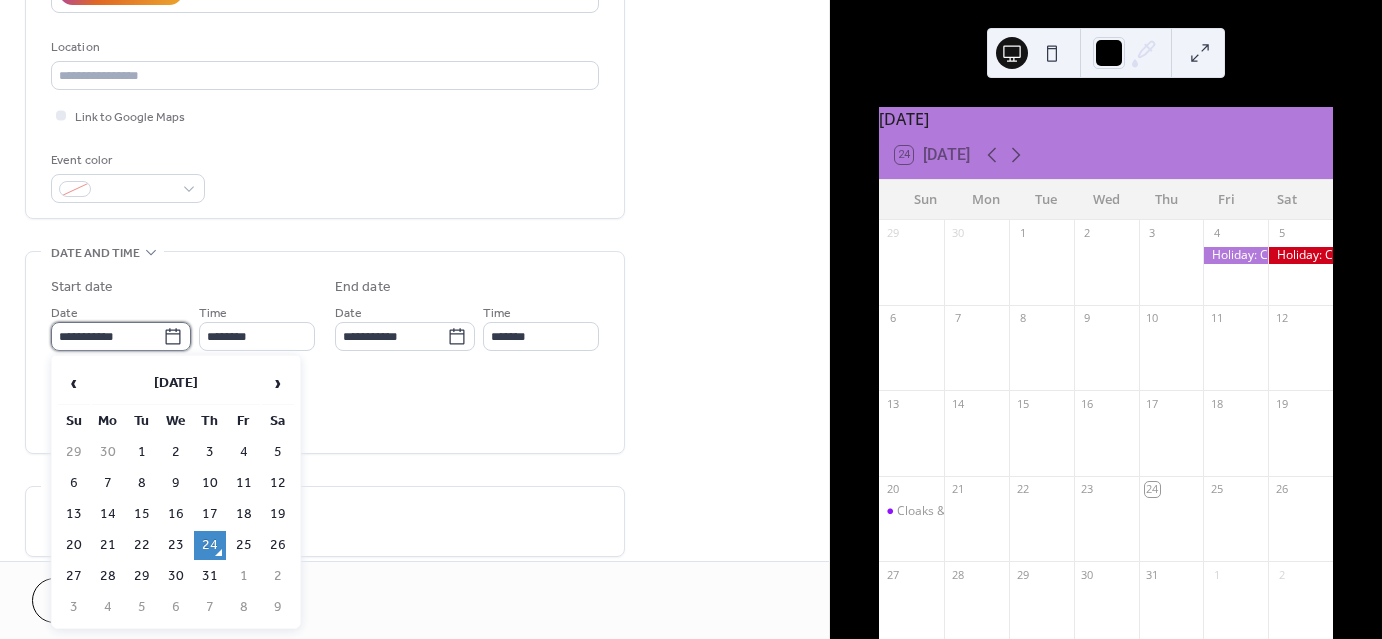 click on "**********" at bounding box center (107, 336) 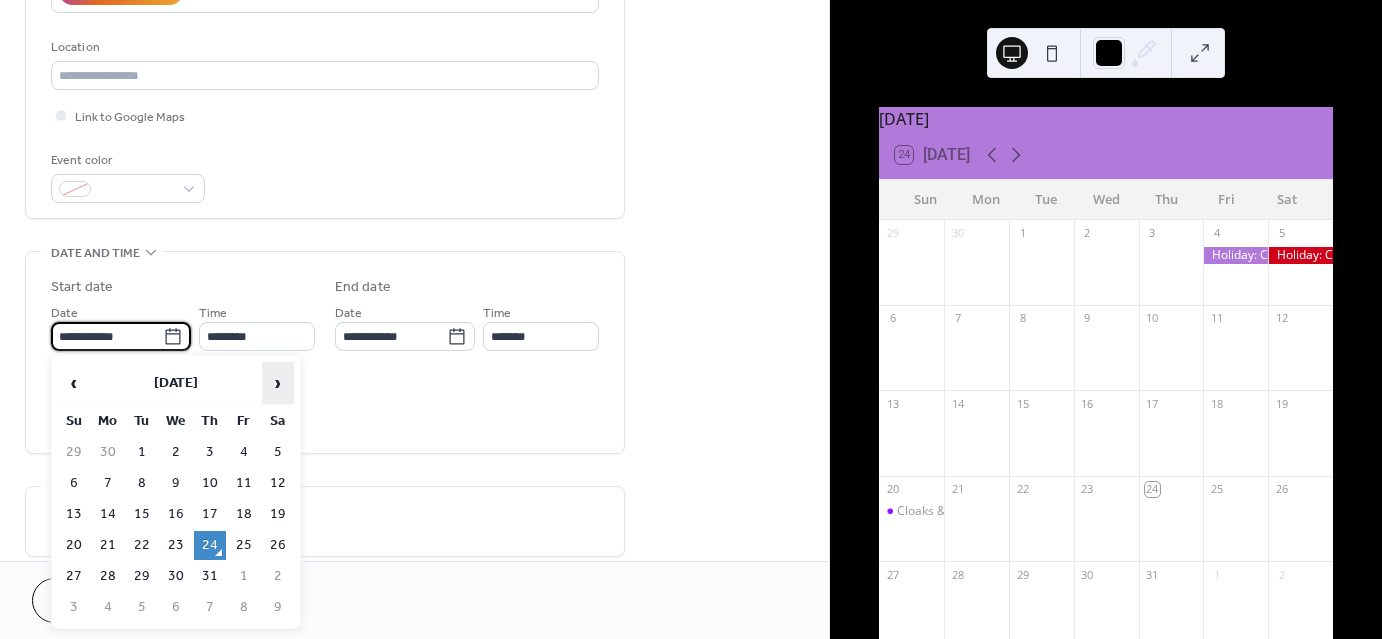 click on "›" at bounding box center [278, 383] 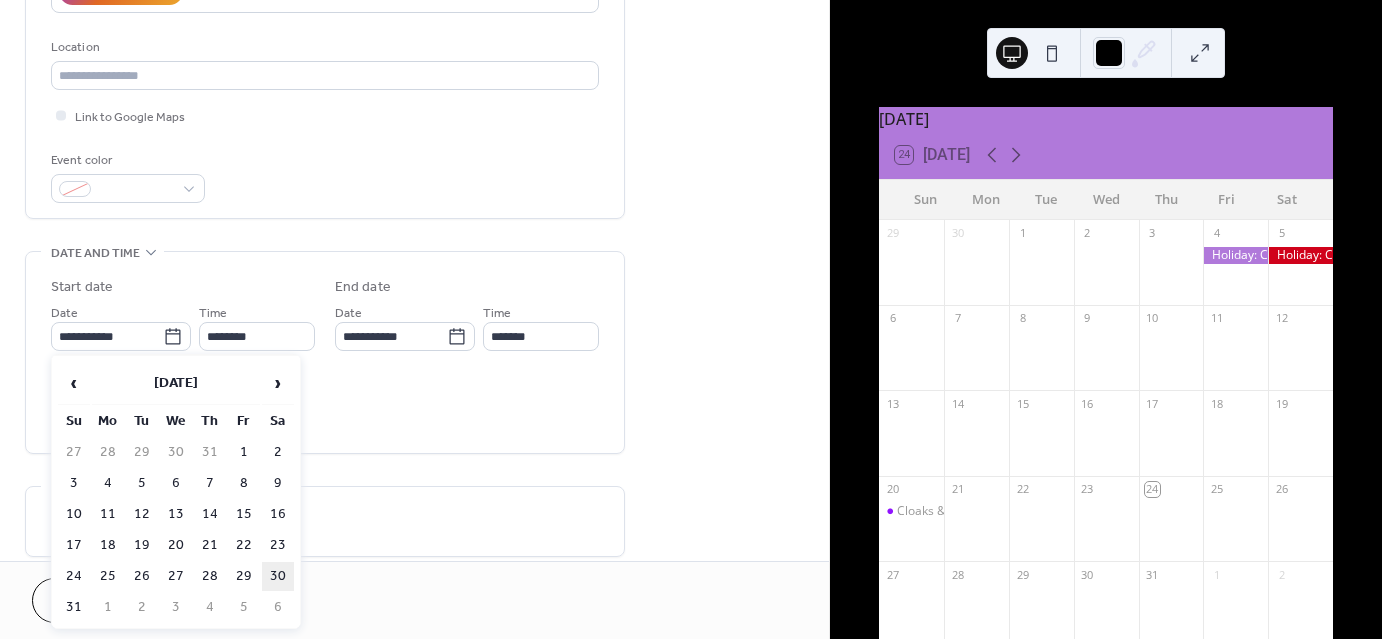 click on "30" at bounding box center [278, 576] 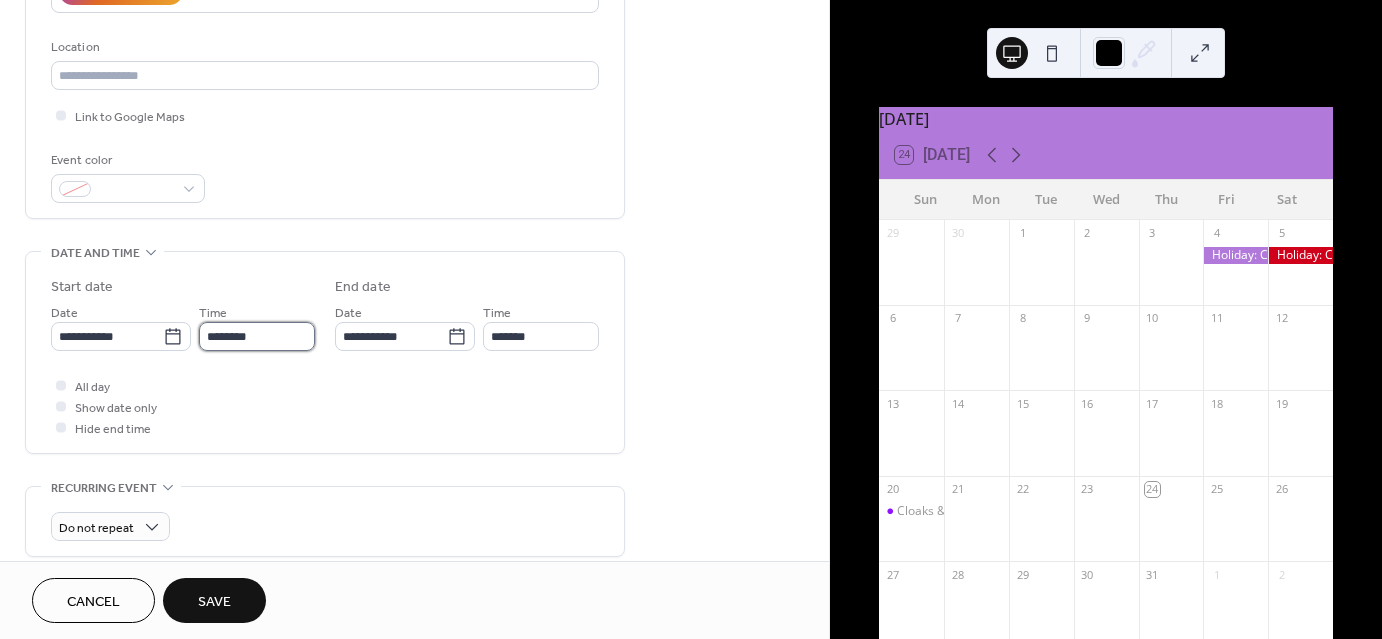 click on "********" at bounding box center [257, 336] 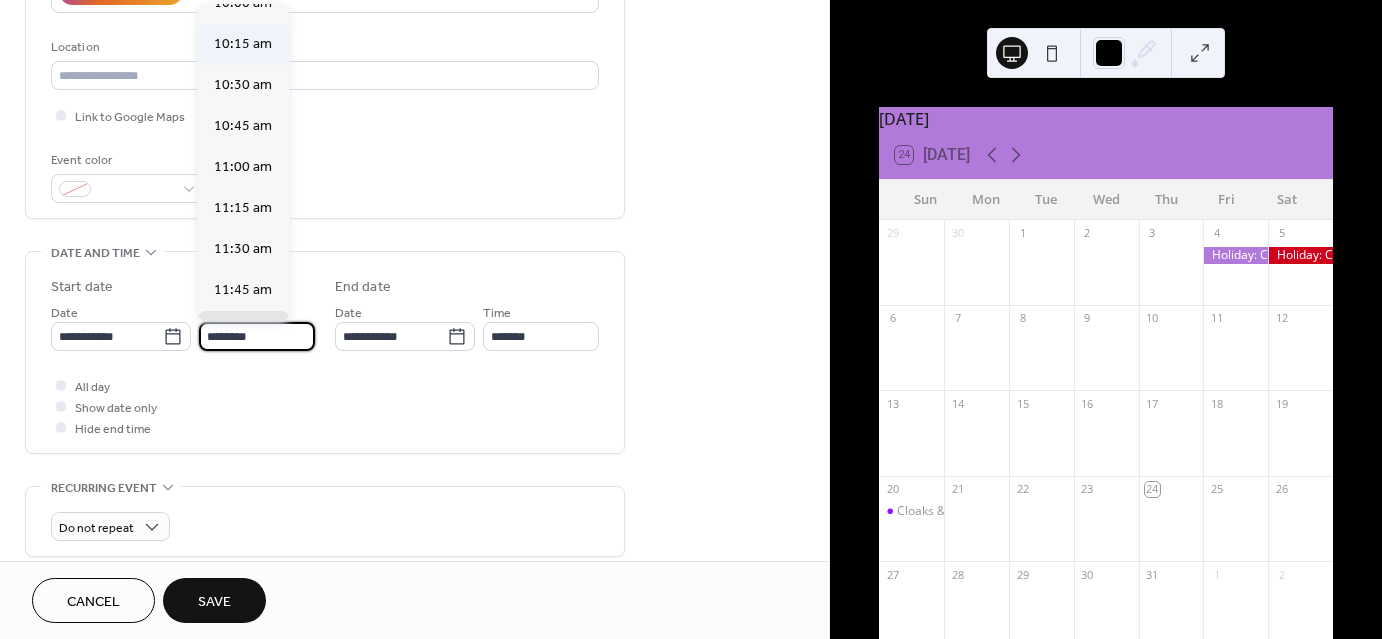 scroll, scrollTop: 1568, scrollLeft: 0, axis: vertical 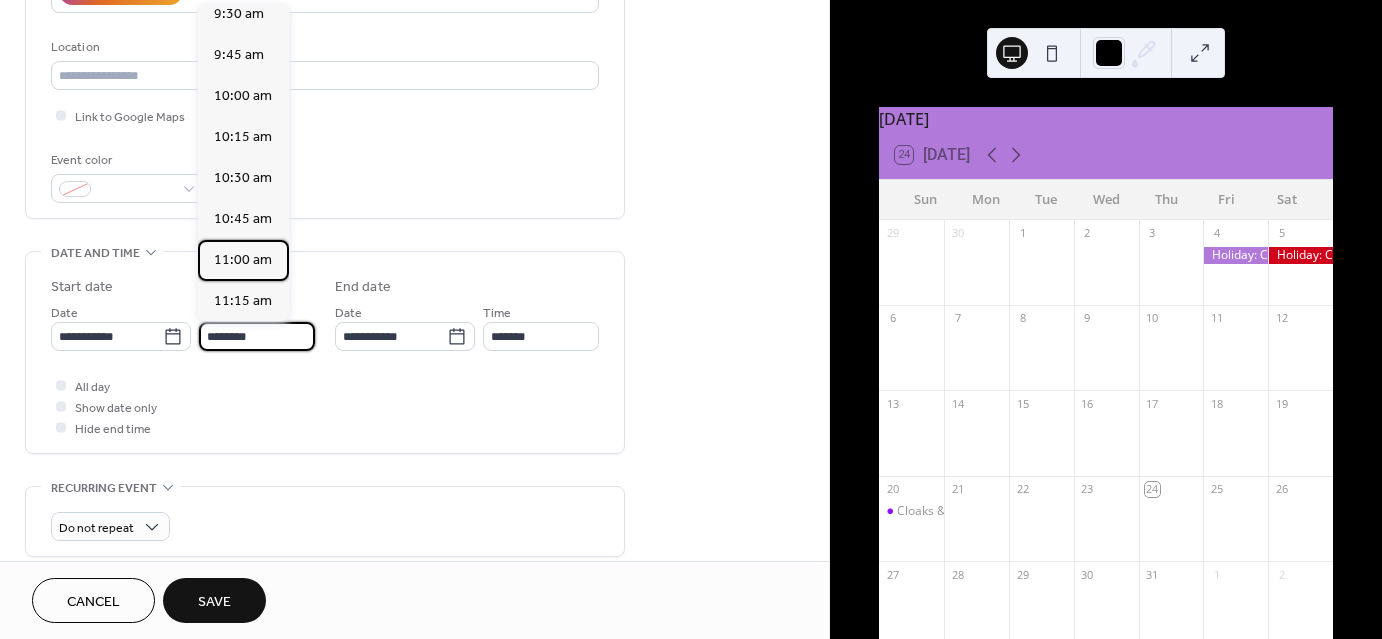 click on "11:00 am" at bounding box center [243, 260] 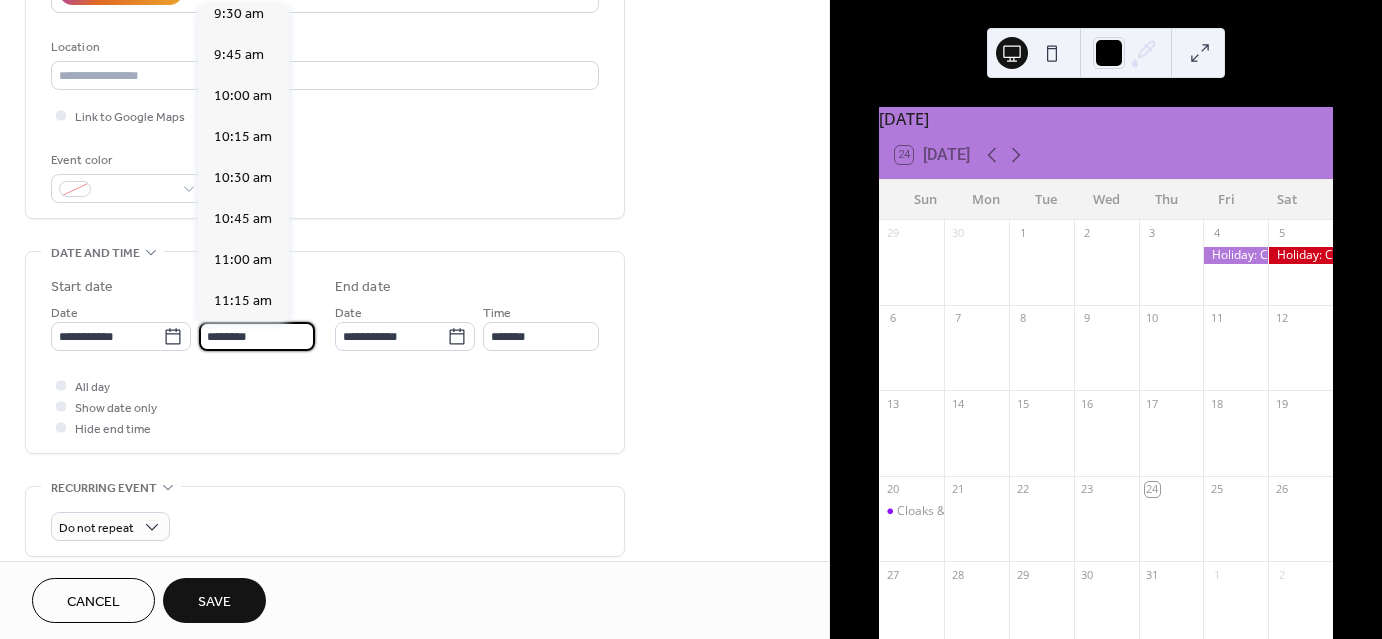 type on "********" 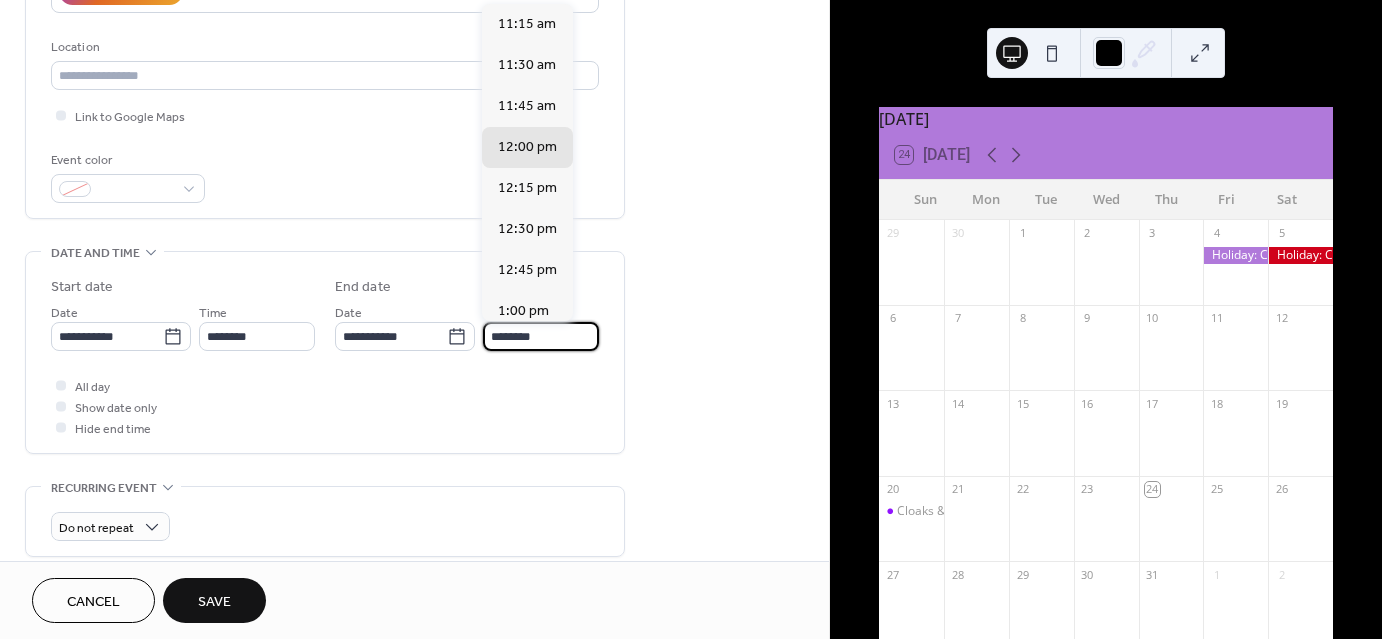 click on "********" at bounding box center [541, 336] 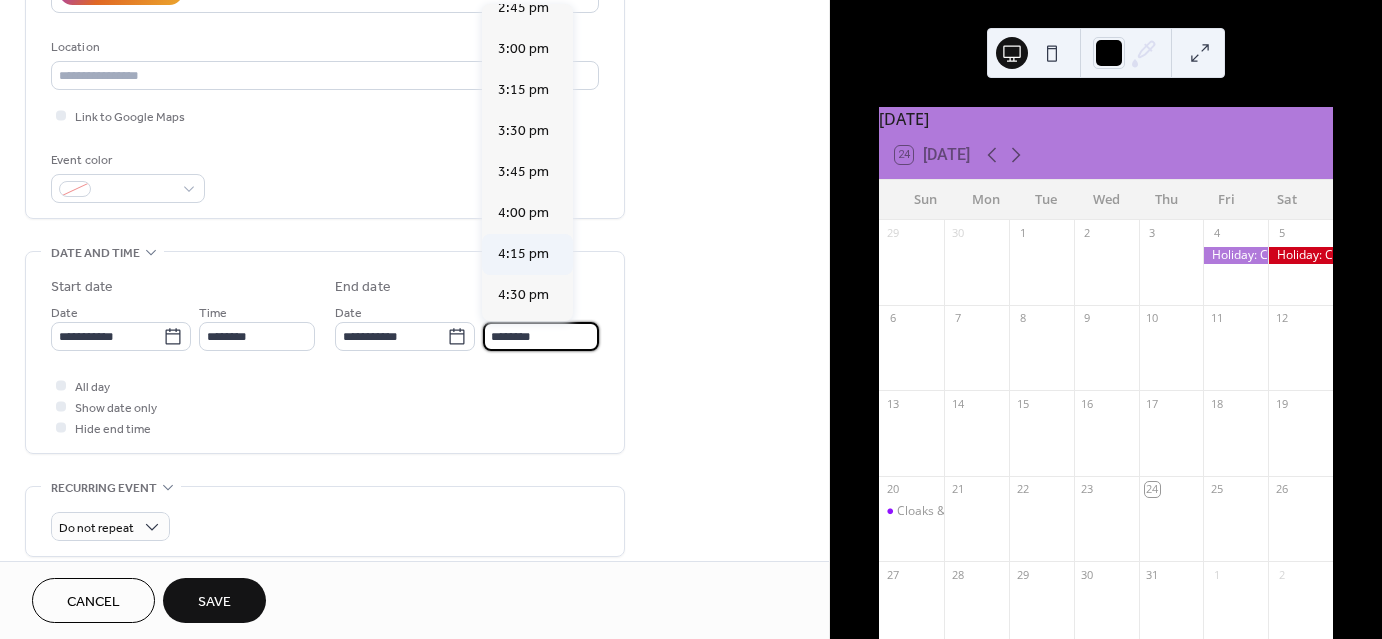 scroll, scrollTop: 600, scrollLeft: 0, axis: vertical 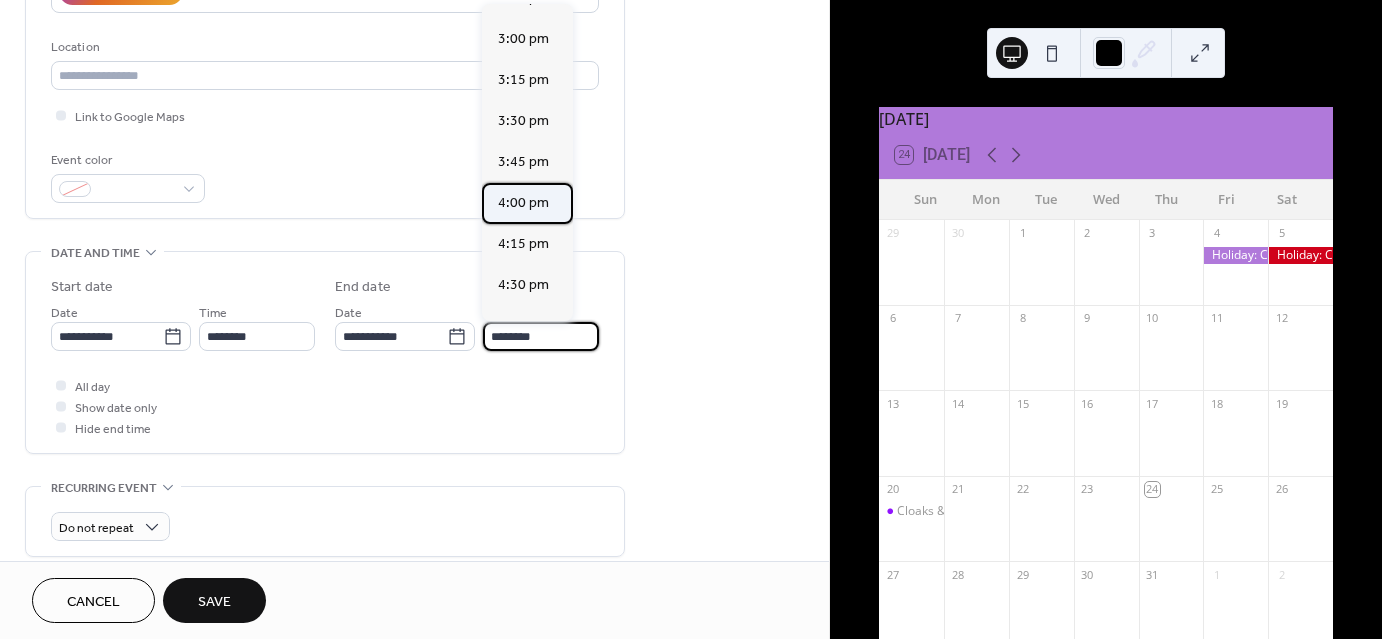 click on "4:00 pm" at bounding box center (523, 203) 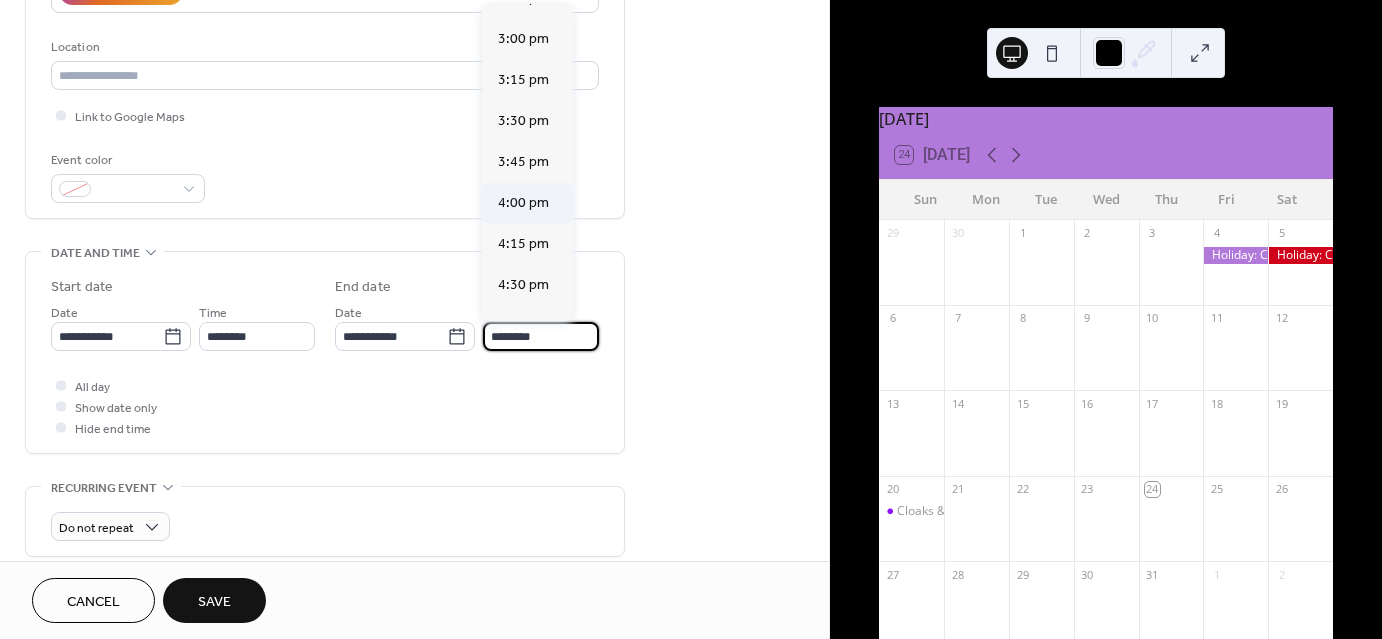 type on "*******" 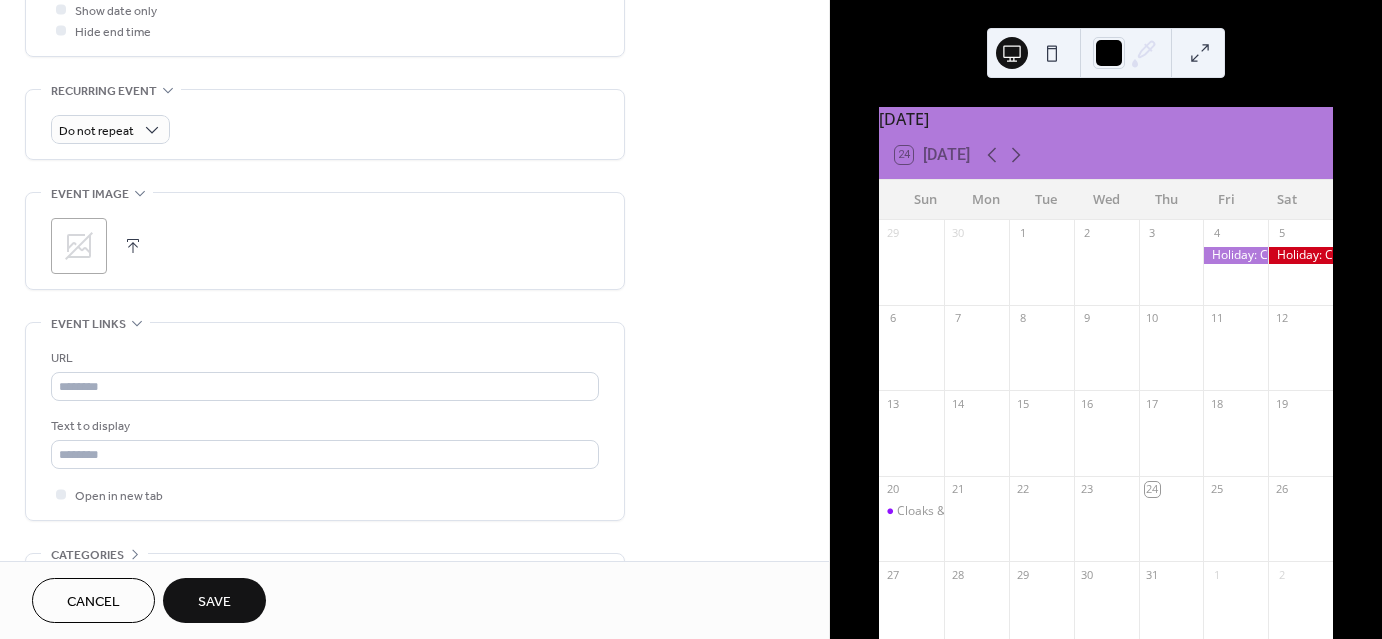 scroll, scrollTop: 800, scrollLeft: 0, axis: vertical 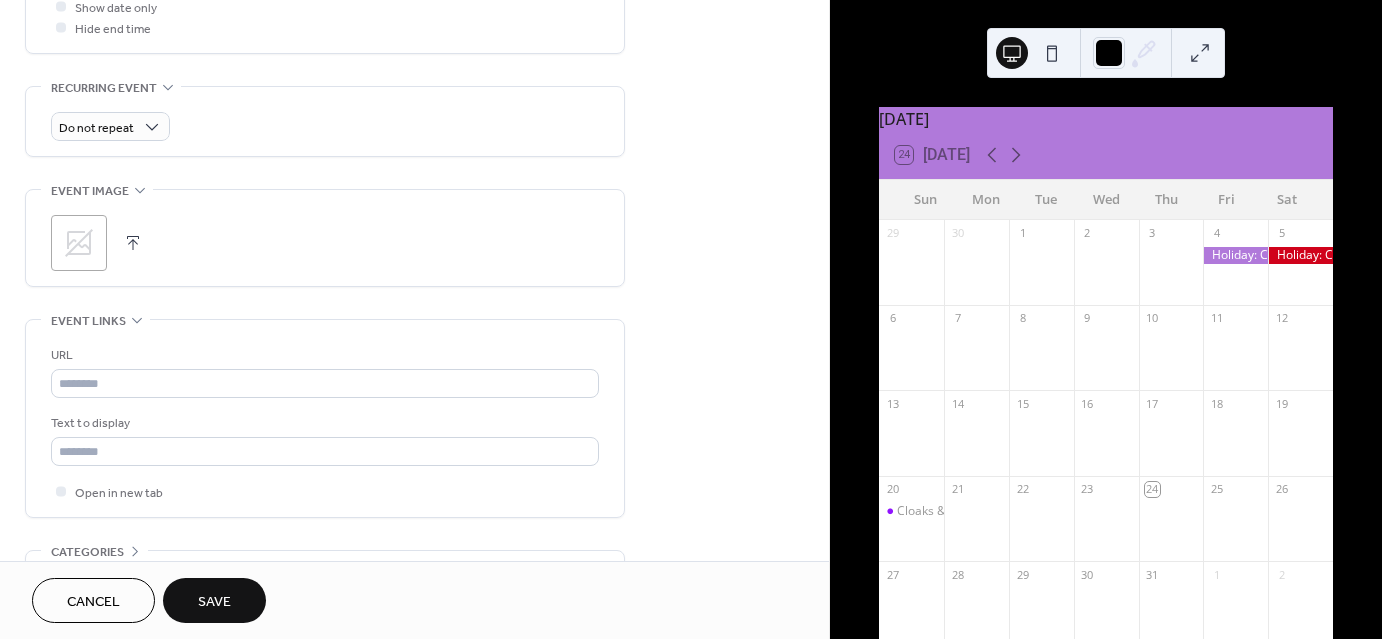 click on "Save" at bounding box center [214, 602] 